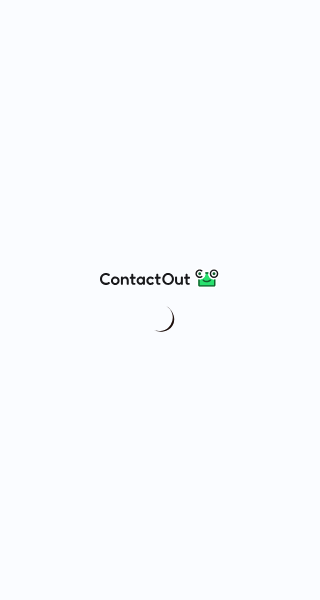 scroll, scrollTop: 0, scrollLeft: 0, axis: both 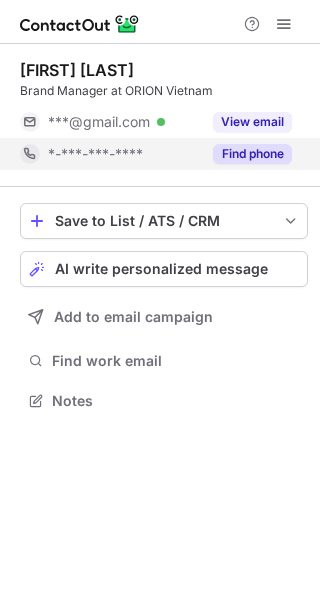 click on "Find phone" at bounding box center [252, 154] 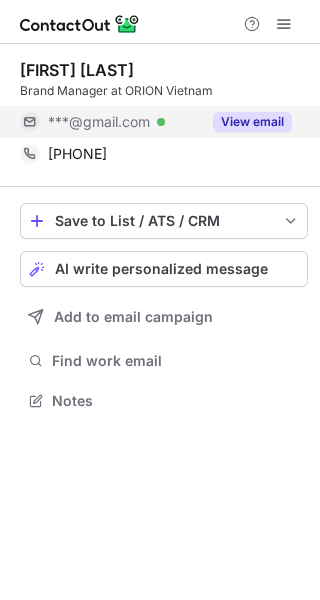 click on "View email" at bounding box center (252, 122) 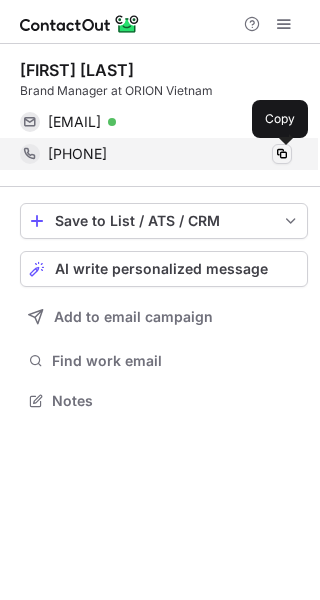 click at bounding box center [282, 154] 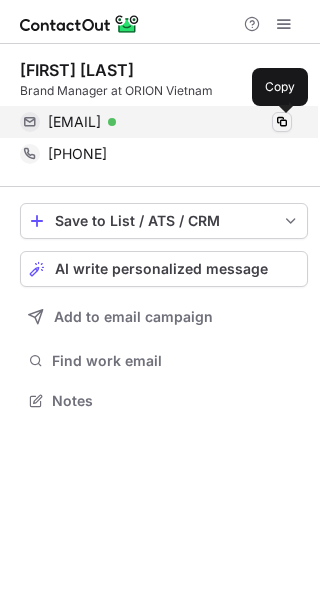 click at bounding box center [282, 122] 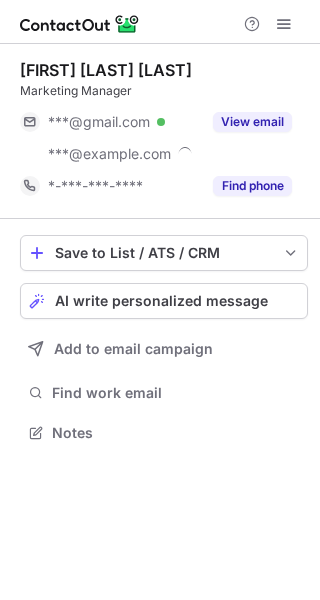 scroll, scrollTop: 0, scrollLeft: 0, axis: both 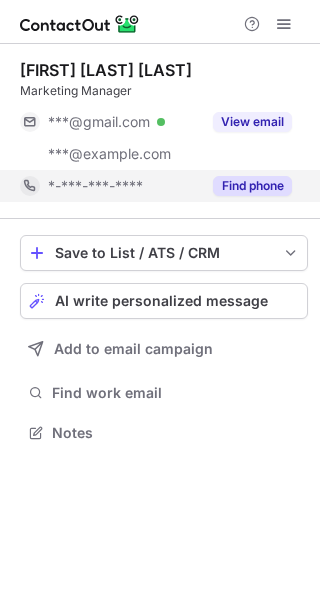 click on "Find phone" at bounding box center (252, 186) 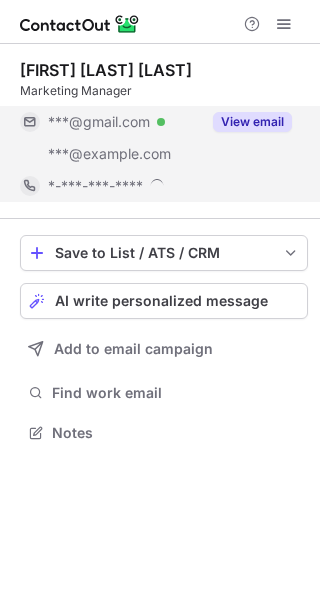 click on "View email" at bounding box center [252, 122] 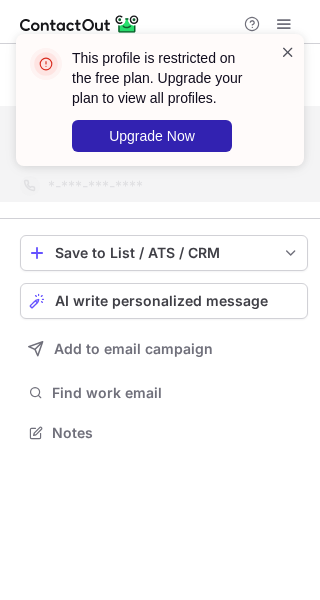 click at bounding box center (288, 52) 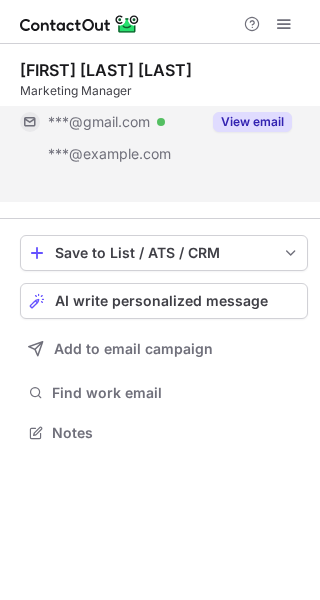 scroll, scrollTop: 386, scrollLeft: 320, axis: both 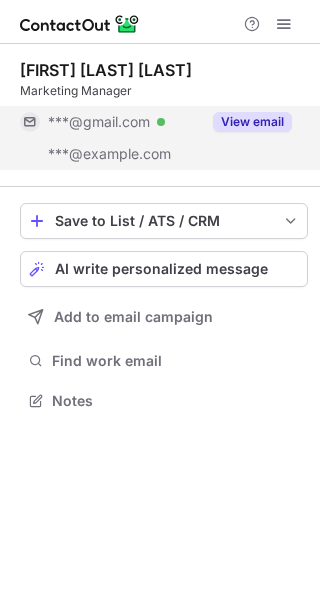 click on "This profile is restricted on the free plan. Upgrade your plan to view all profiles. Upgrade Now" at bounding box center [160, 34] 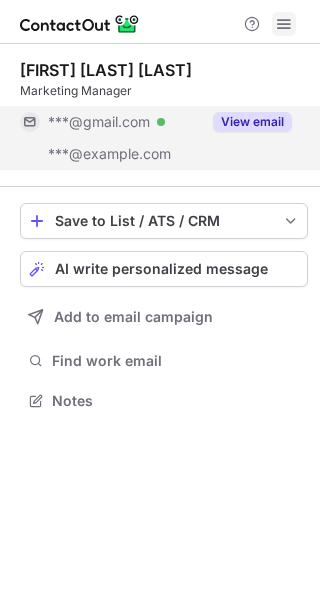 click at bounding box center (284, 24) 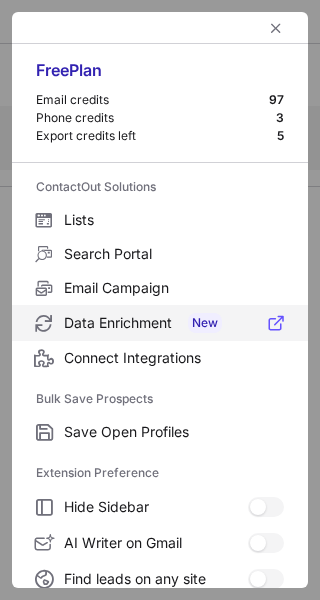 scroll, scrollTop: 232, scrollLeft: 0, axis: vertical 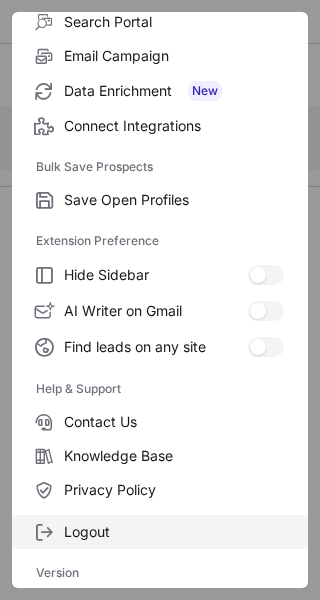 click on "Logout" at bounding box center [174, 532] 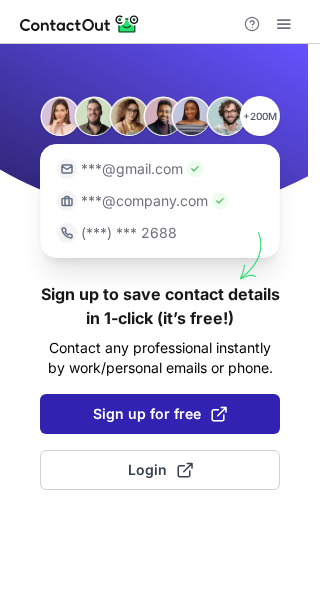 click on "Sign up for free" at bounding box center [160, 414] 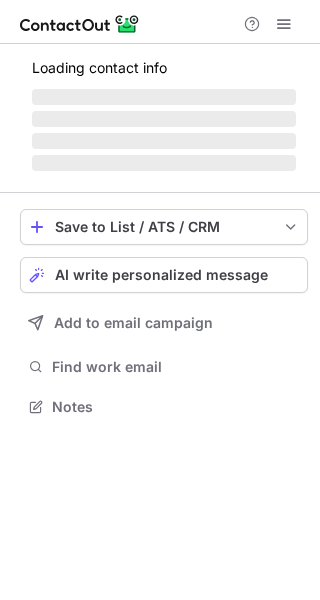 scroll, scrollTop: 0, scrollLeft: 0, axis: both 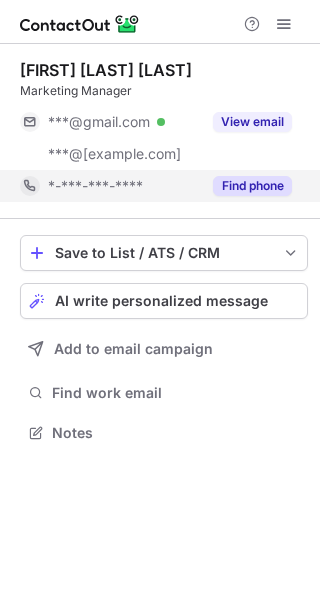 click on "Find phone" at bounding box center (252, 186) 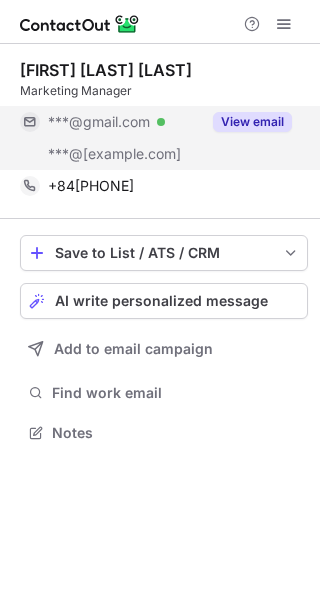 click on "View email" at bounding box center [252, 122] 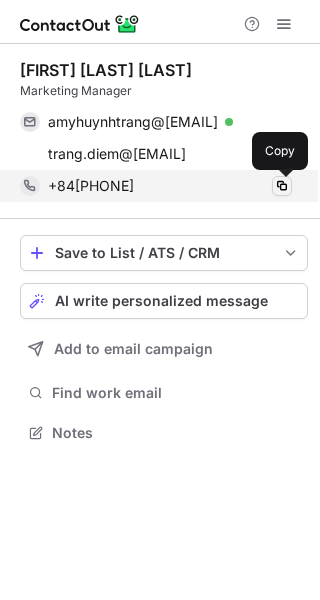 click at bounding box center (282, 186) 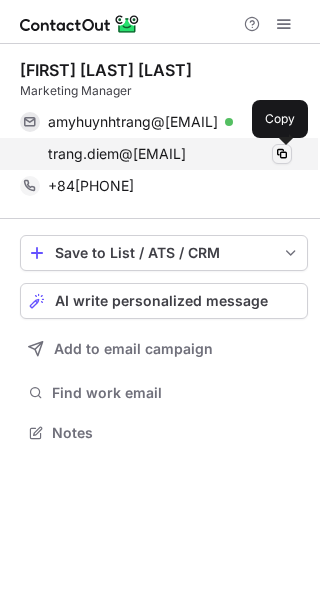 click at bounding box center [282, 154] 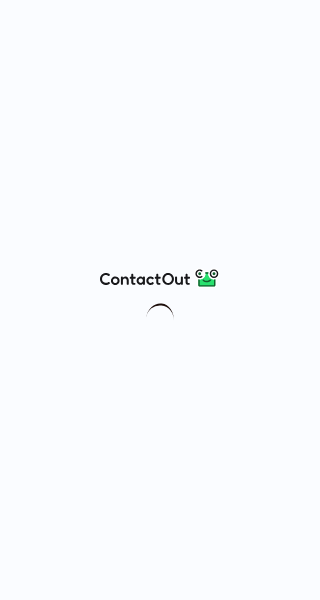 scroll, scrollTop: 0, scrollLeft: 0, axis: both 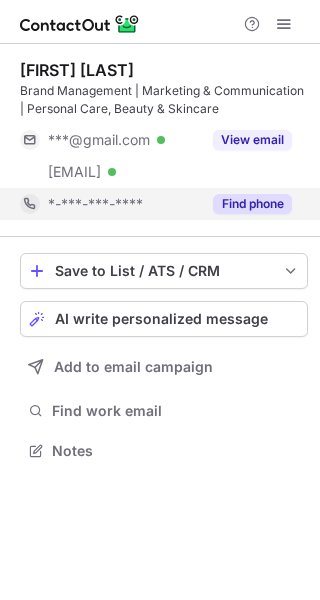 click on "Find phone" at bounding box center [252, 204] 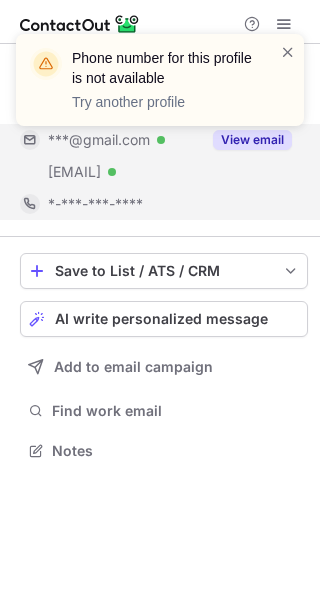 click on "Phone number for this profile is not available Try another profile" at bounding box center (160, 88) 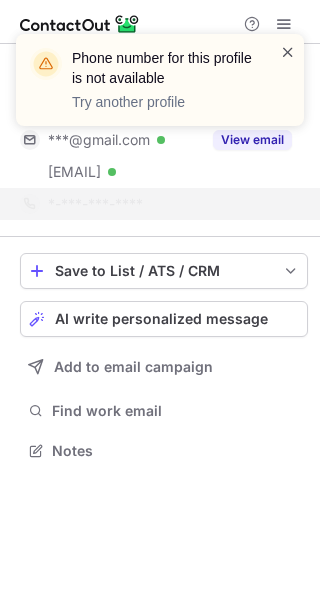 click at bounding box center (288, 52) 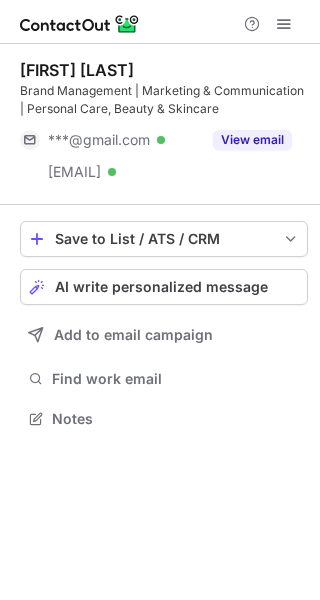 scroll, scrollTop: 404, scrollLeft: 320, axis: both 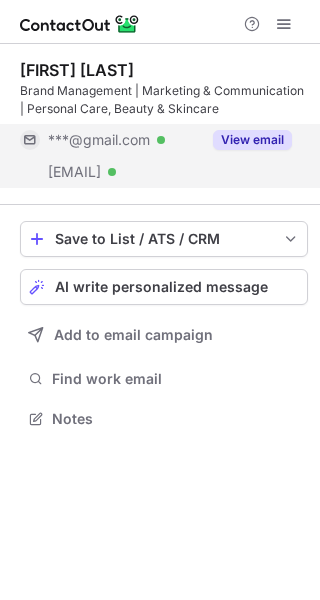 click on "View email" at bounding box center [252, 140] 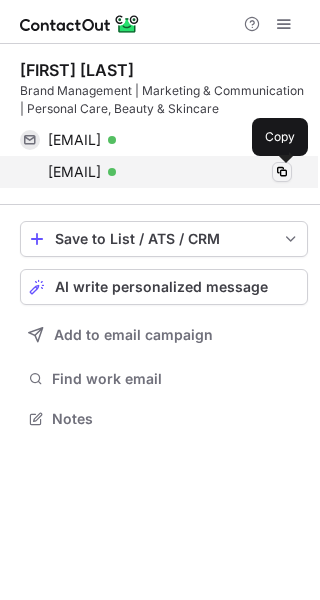click at bounding box center (282, 172) 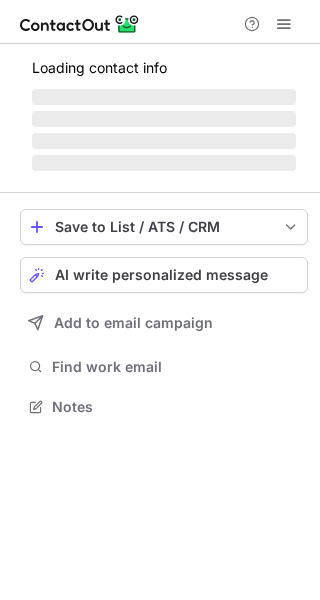 scroll, scrollTop: 0, scrollLeft: 0, axis: both 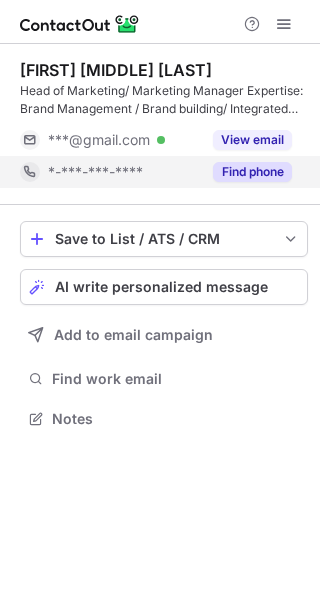 click on "Find phone" at bounding box center (252, 172) 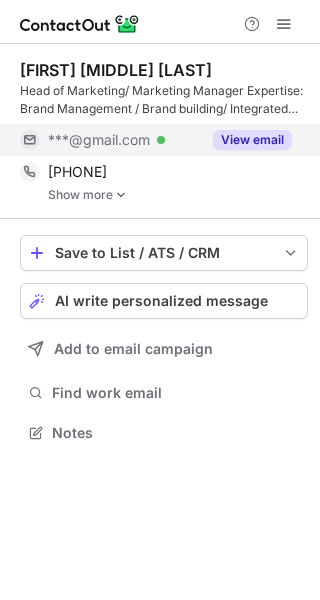 scroll, scrollTop: 9, scrollLeft: 10, axis: both 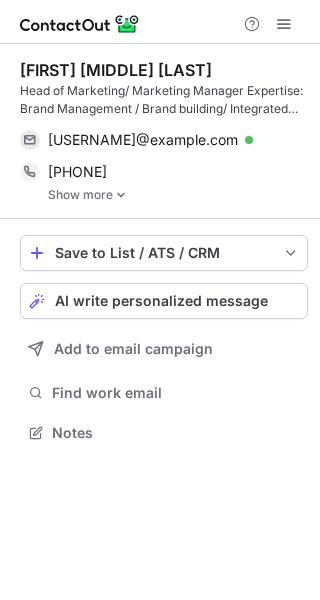 click at bounding box center (121, 195) 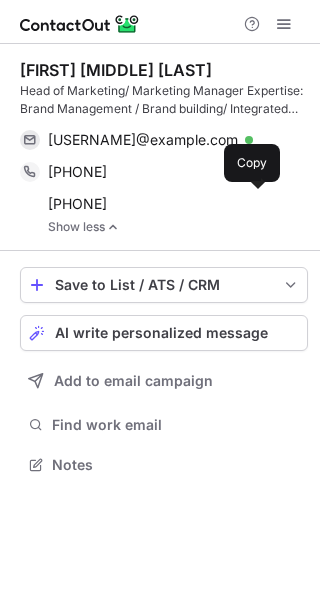 scroll, scrollTop: 9, scrollLeft: 10, axis: both 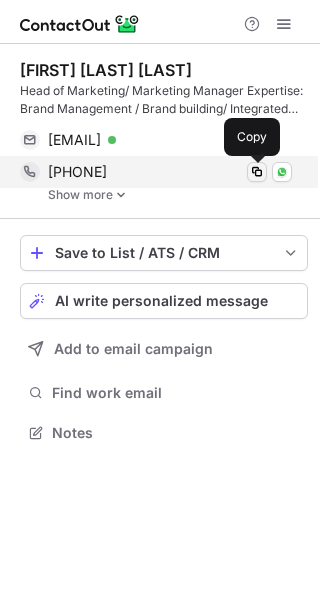 click at bounding box center (257, 172) 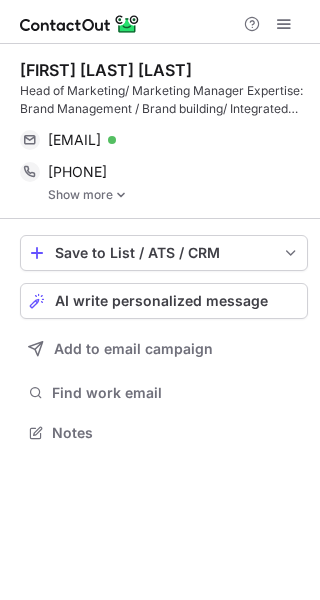 click at bounding box center (121, 195) 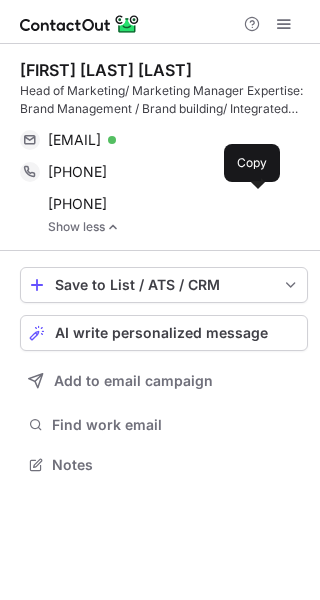 scroll, scrollTop: 9, scrollLeft: 10, axis: both 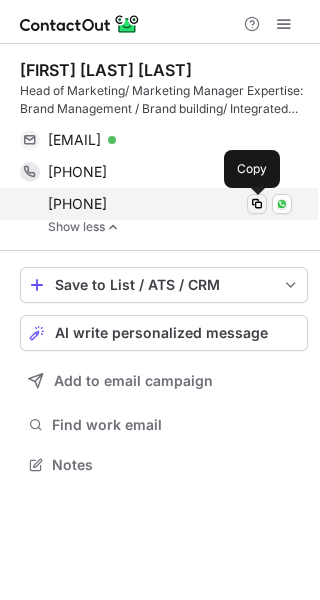 click at bounding box center (257, 204) 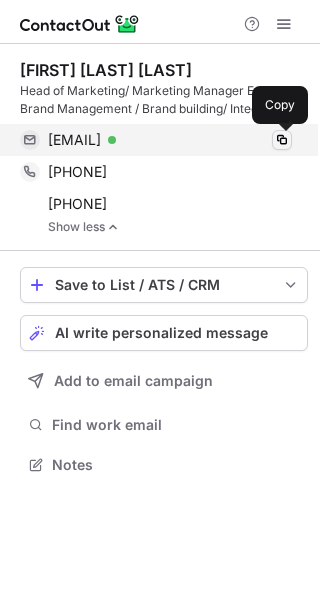 click at bounding box center (282, 140) 